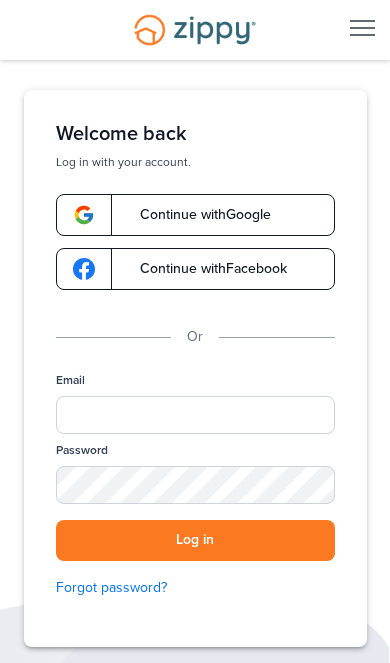 scroll, scrollTop: 0, scrollLeft: 0, axis: both 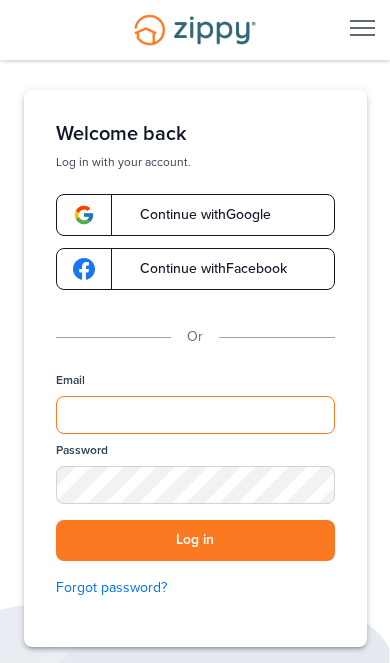 click on "Email" at bounding box center (195, 415) 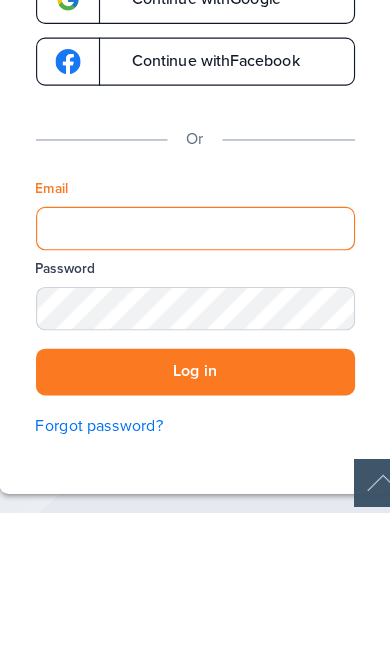 type on "**********" 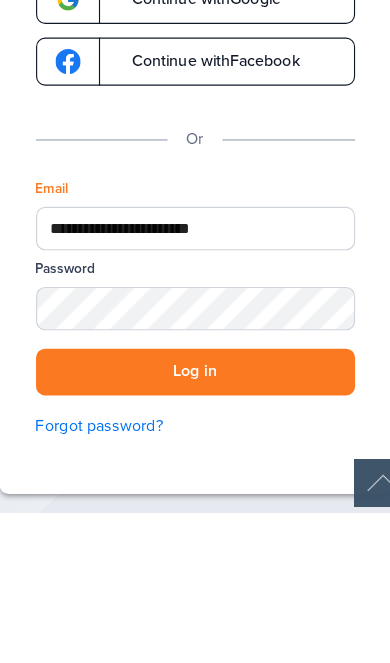 click on "Log in" at bounding box center [195, 540] 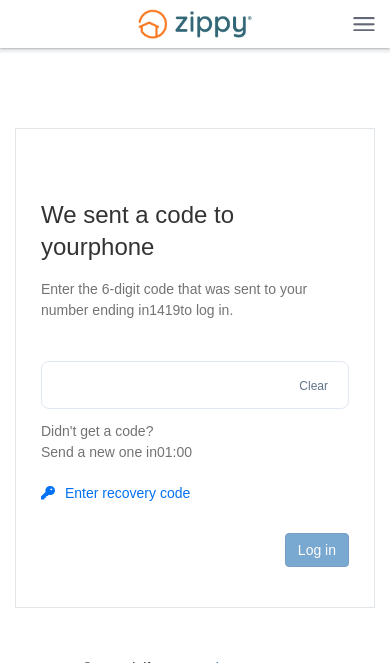 scroll, scrollTop: 0, scrollLeft: 0, axis: both 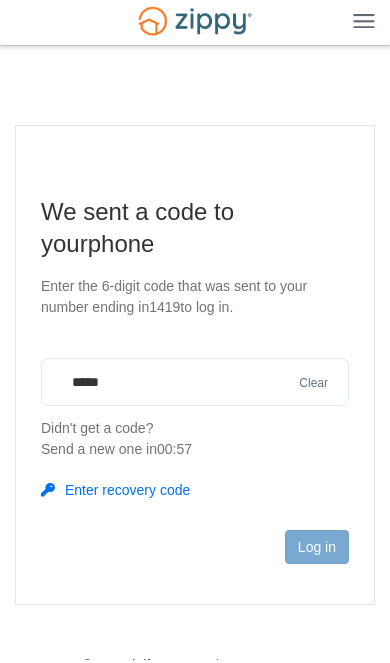 type on "******" 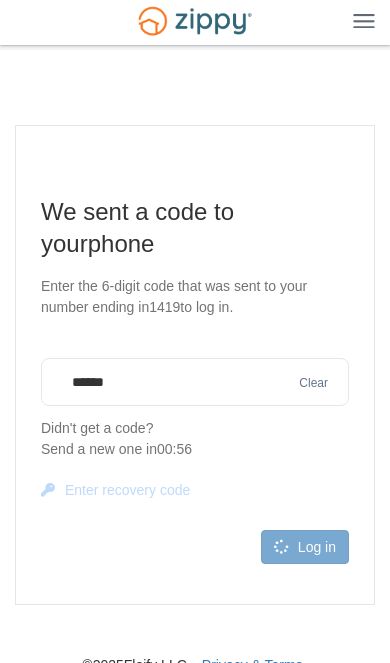 scroll, scrollTop: 3, scrollLeft: 0, axis: vertical 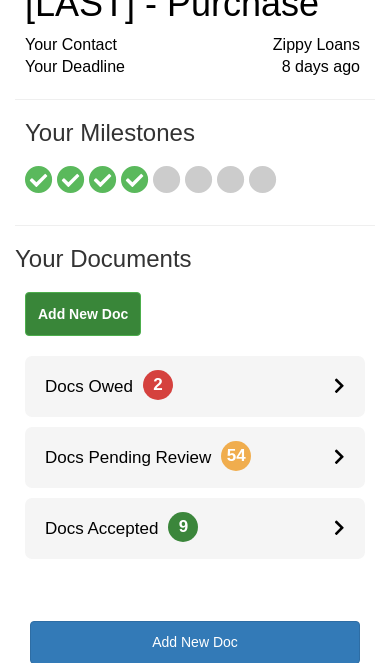 click at bounding box center (339, 385) 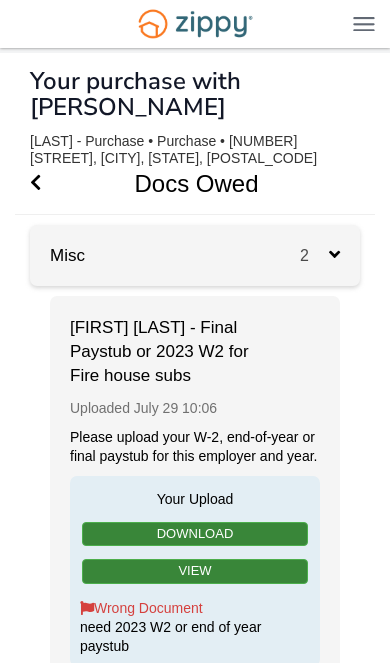 scroll, scrollTop: 0, scrollLeft: 0, axis: both 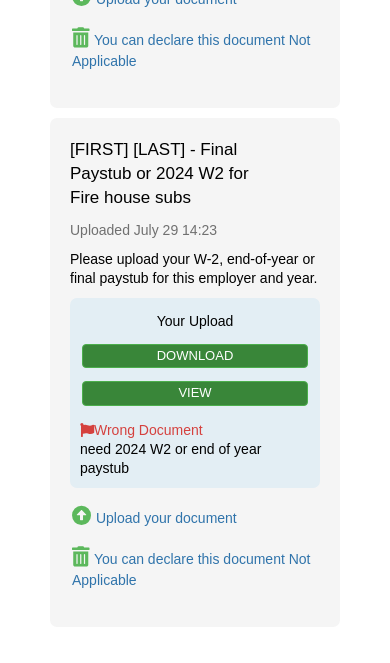 click on "Upload your document" at bounding box center (166, 518) 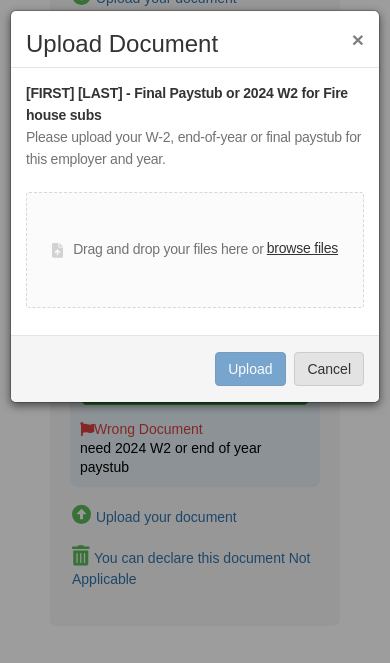 click on "browse files" at bounding box center [302, 249] 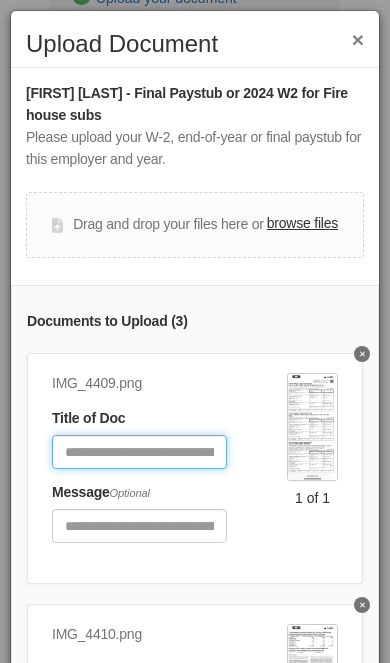 click 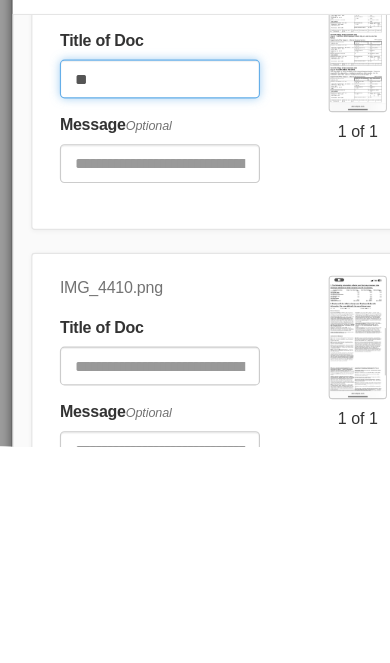 scroll, scrollTop: 108, scrollLeft: 0, axis: vertical 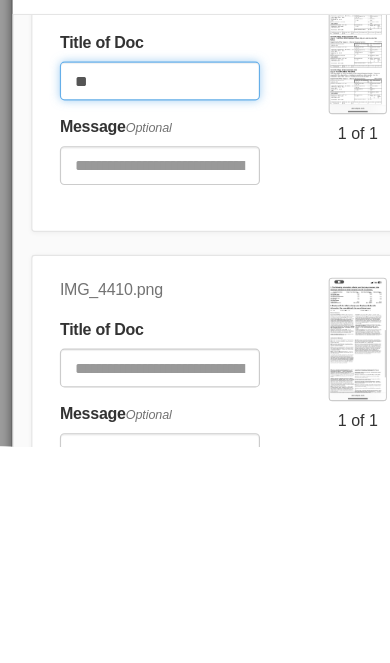 type on "**" 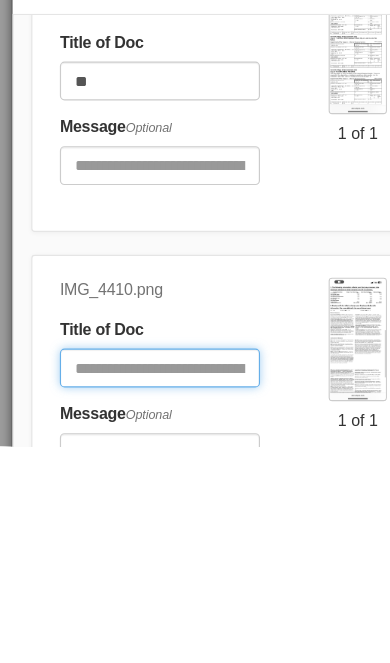 click 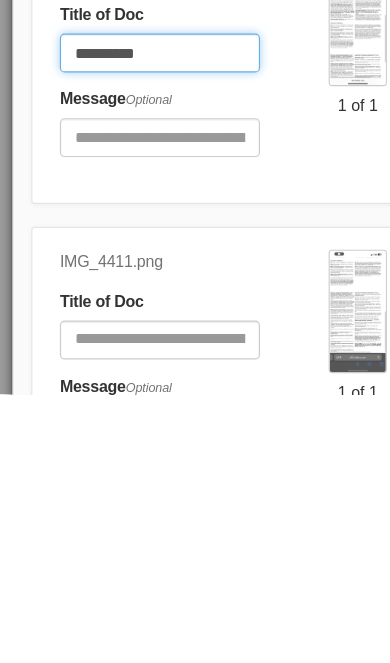 scroll, scrollTop: 337, scrollLeft: 0, axis: vertical 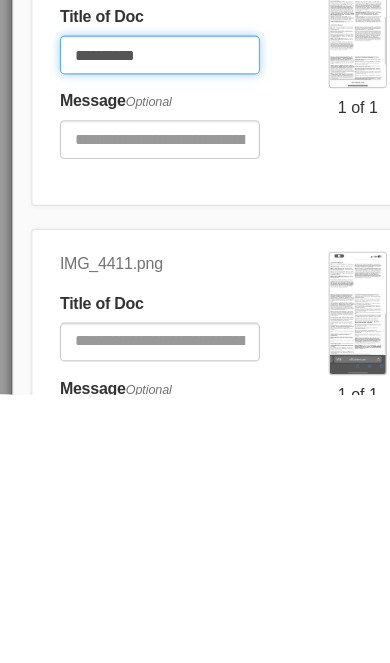type on "*********" 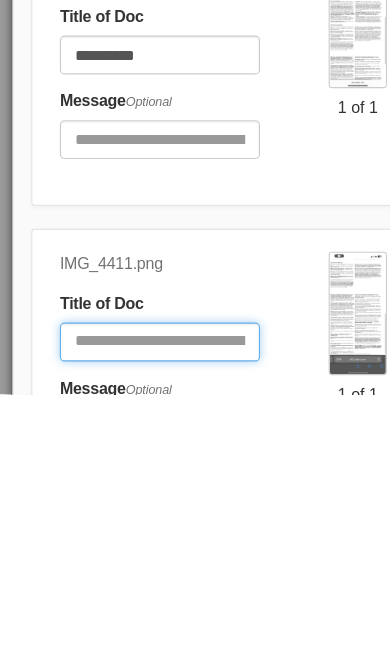 click 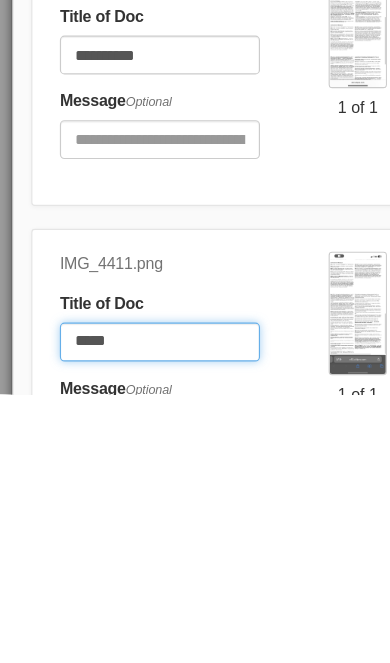 type on "*****" 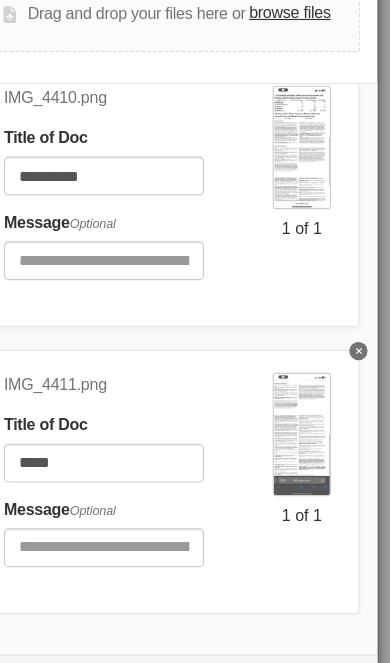 scroll, scrollTop: 196, scrollLeft: 0, axis: vertical 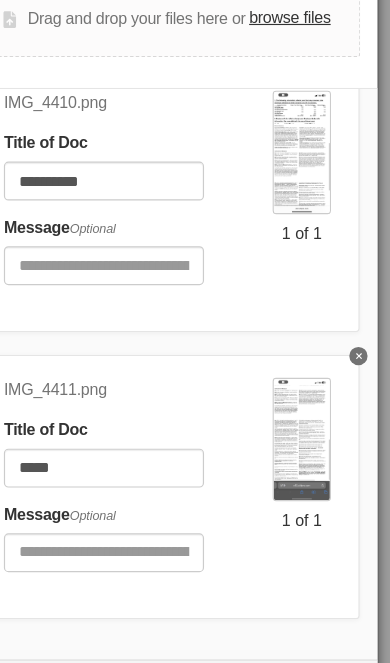 click on "Upload" at bounding box center [250, 623] 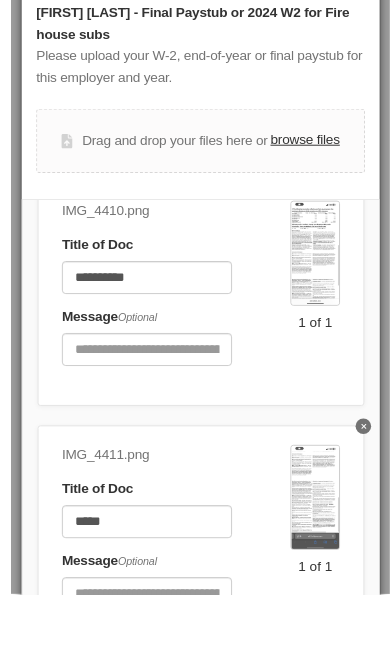 scroll, scrollTop: 559, scrollLeft: 0, axis: vertical 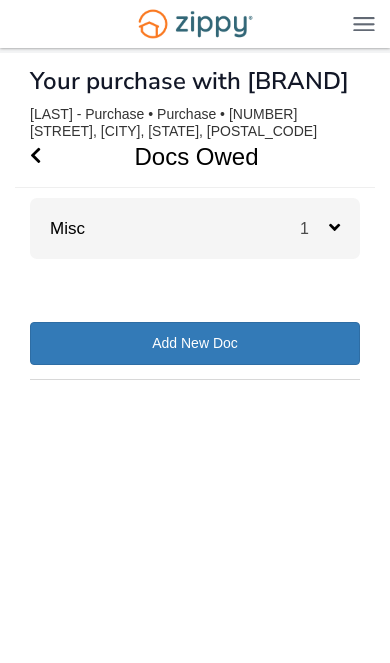 click on "1" at bounding box center (330, 228) 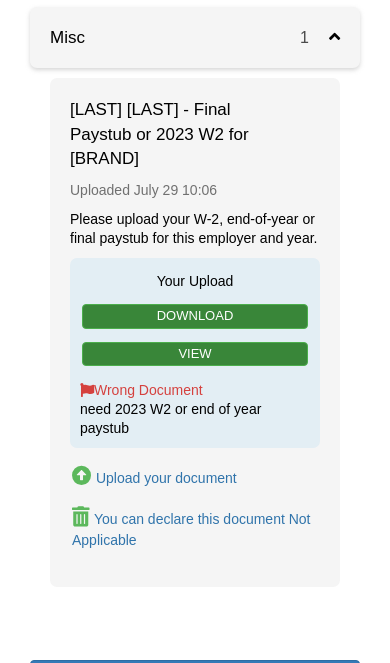 scroll, scrollTop: 192, scrollLeft: 0, axis: vertical 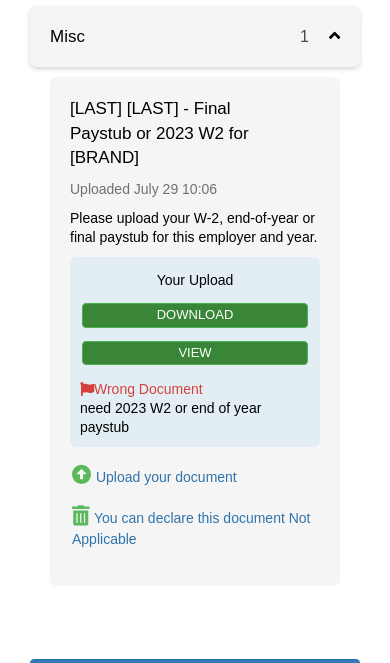 click on "View" at bounding box center [195, 353] 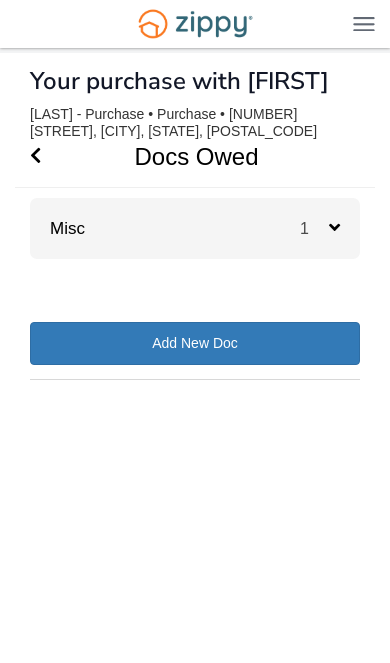 scroll, scrollTop: 44, scrollLeft: 0, axis: vertical 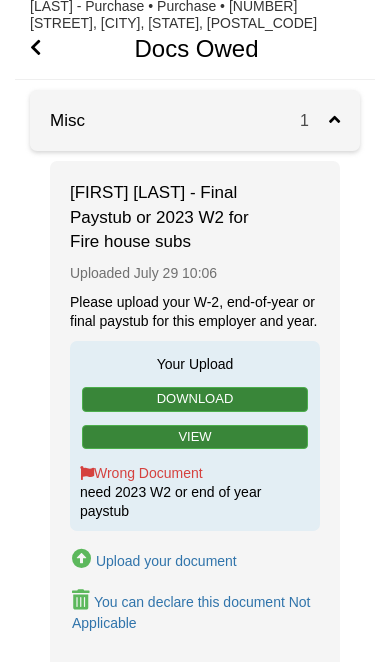 click on "Upload your document" at bounding box center (166, 562) 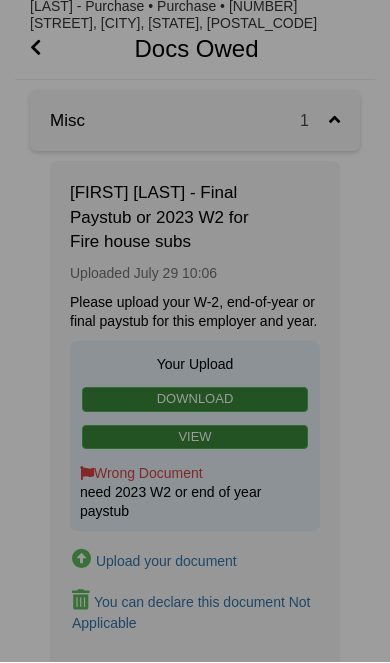 scroll, scrollTop: 108, scrollLeft: 0, axis: vertical 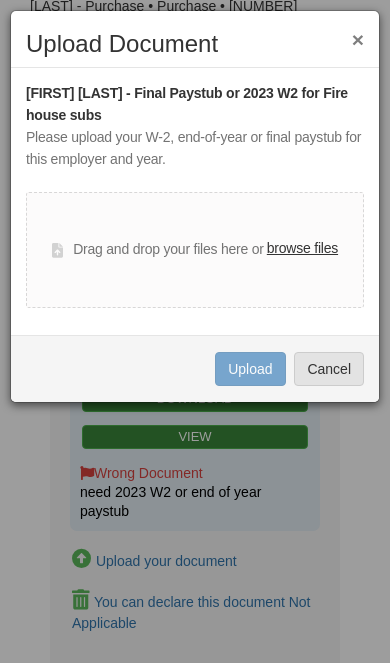 click on "browse files" at bounding box center [302, 249] 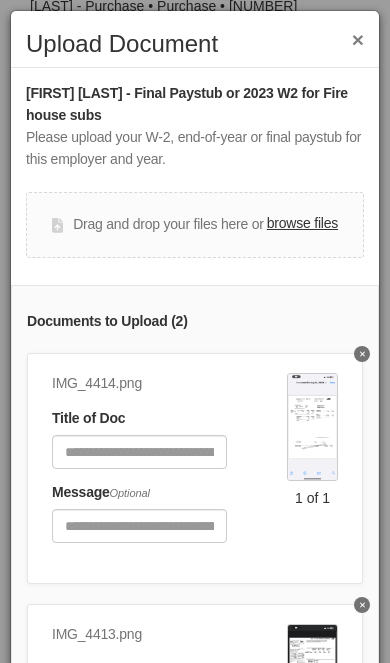 scroll, scrollTop: 34, scrollLeft: 0, axis: vertical 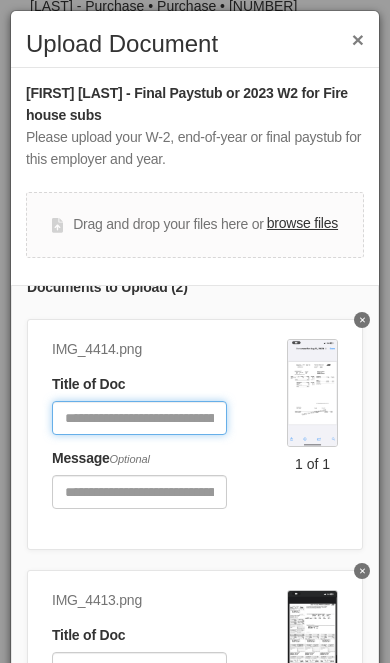 click 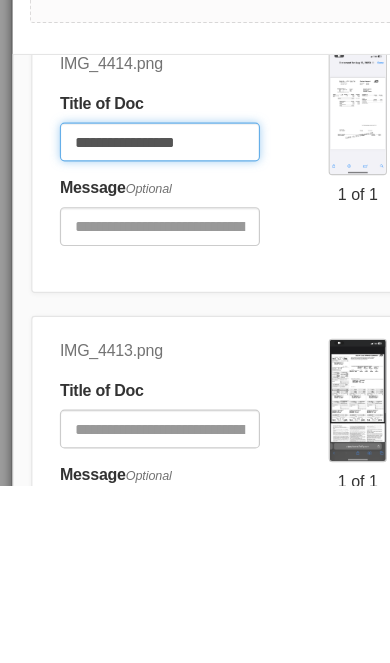 scroll, scrollTop: 89, scrollLeft: 0, axis: vertical 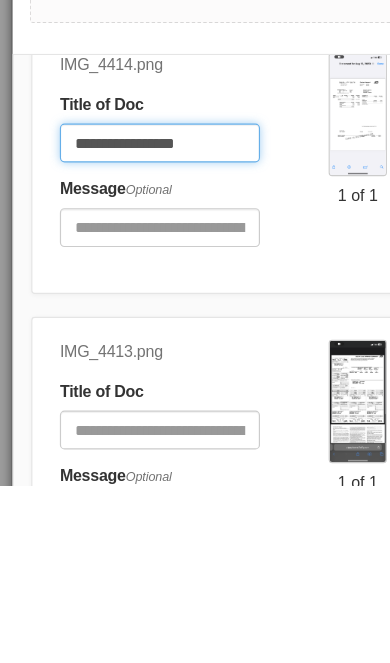 type on "**********" 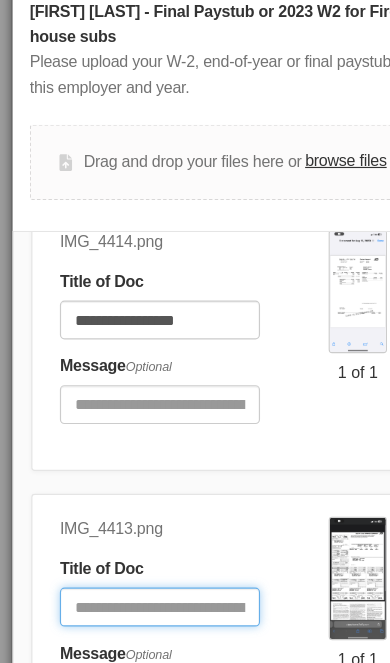 click 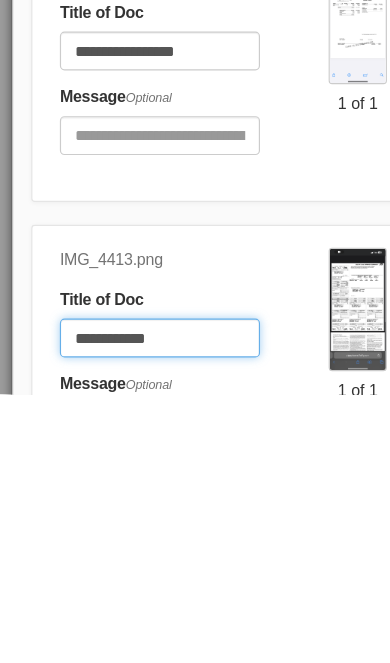 type on "**********" 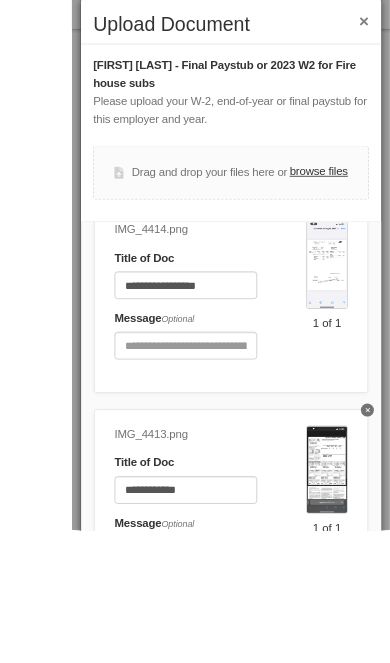 scroll, scrollTop: 299, scrollLeft: 0, axis: vertical 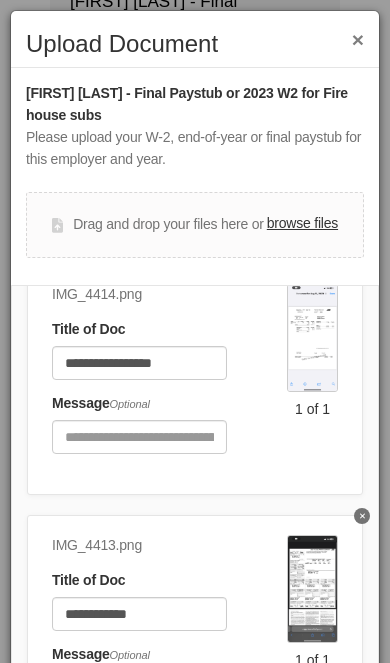click at bounding box center (312, 589) 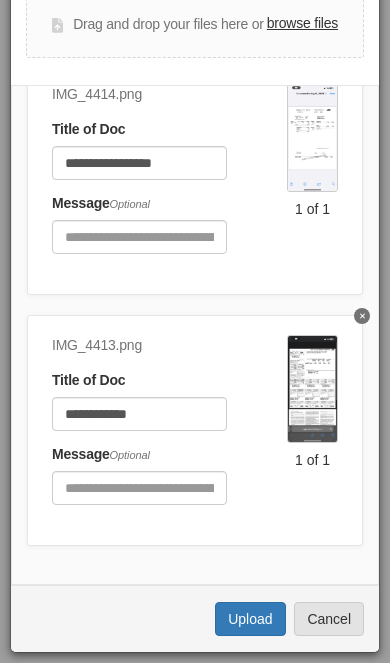scroll, scrollTop: 196, scrollLeft: 0, axis: vertical 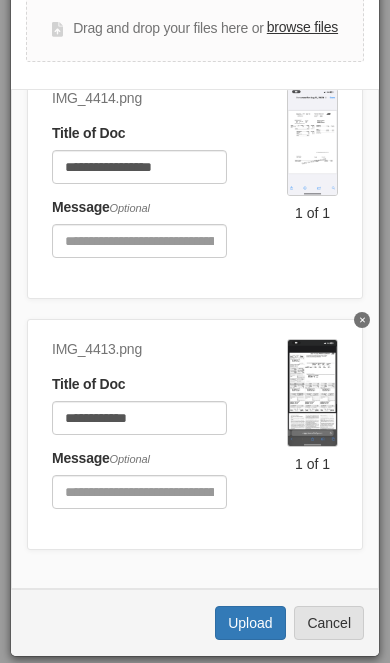 click on "Upload" at bounding box center [250, 623] 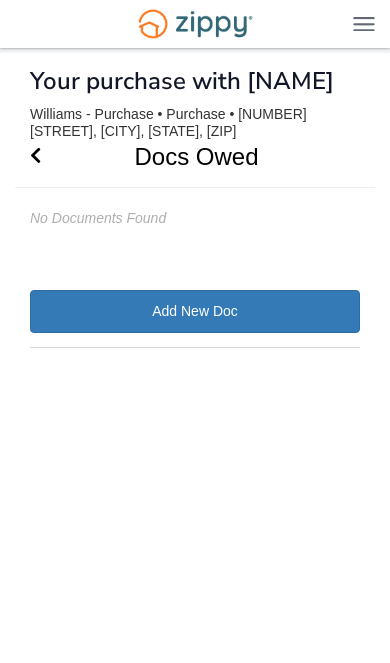 scroll, scrollTop: 44, scrollLeft: 0, axis: vertical 